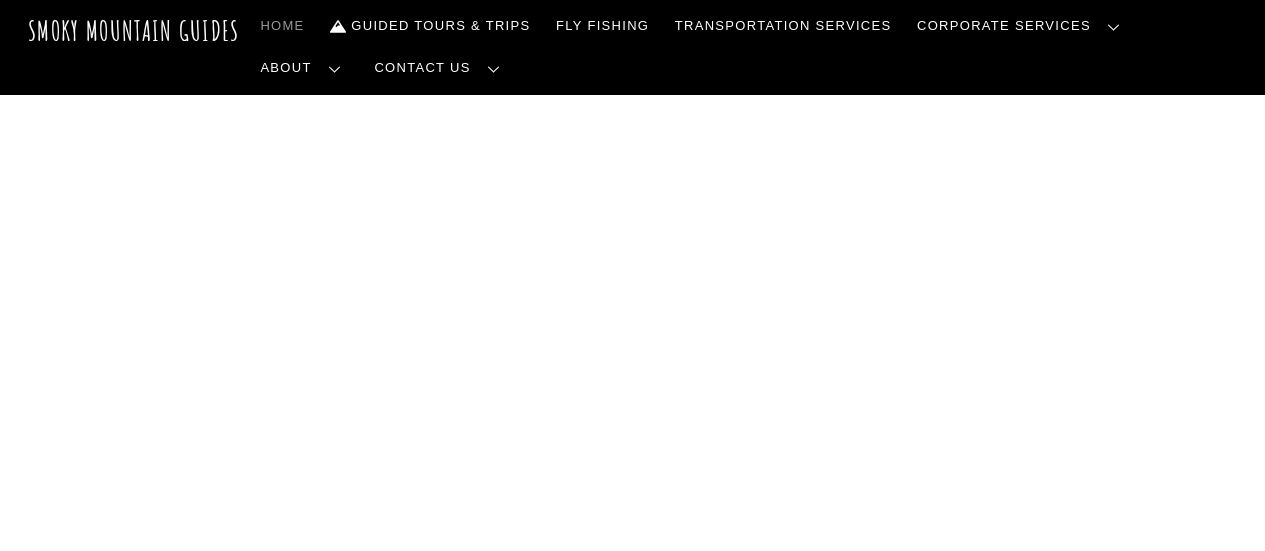 scroll, scrollTop: 366, scrollLeft: 0, axis: vertical 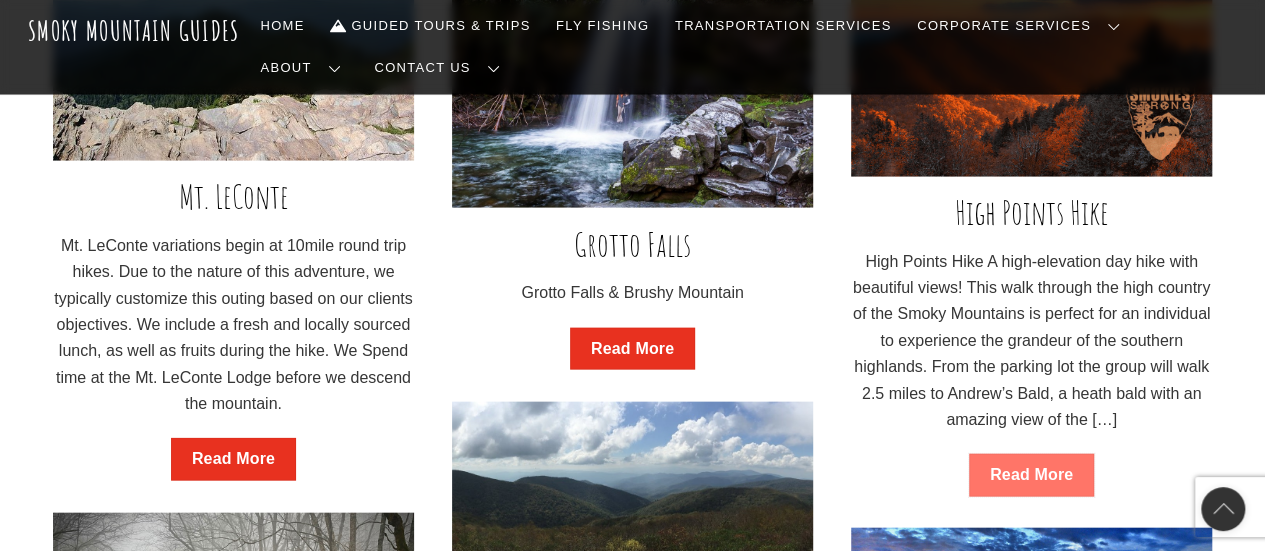 click on "Read More" at bounding box center (1031, 475) 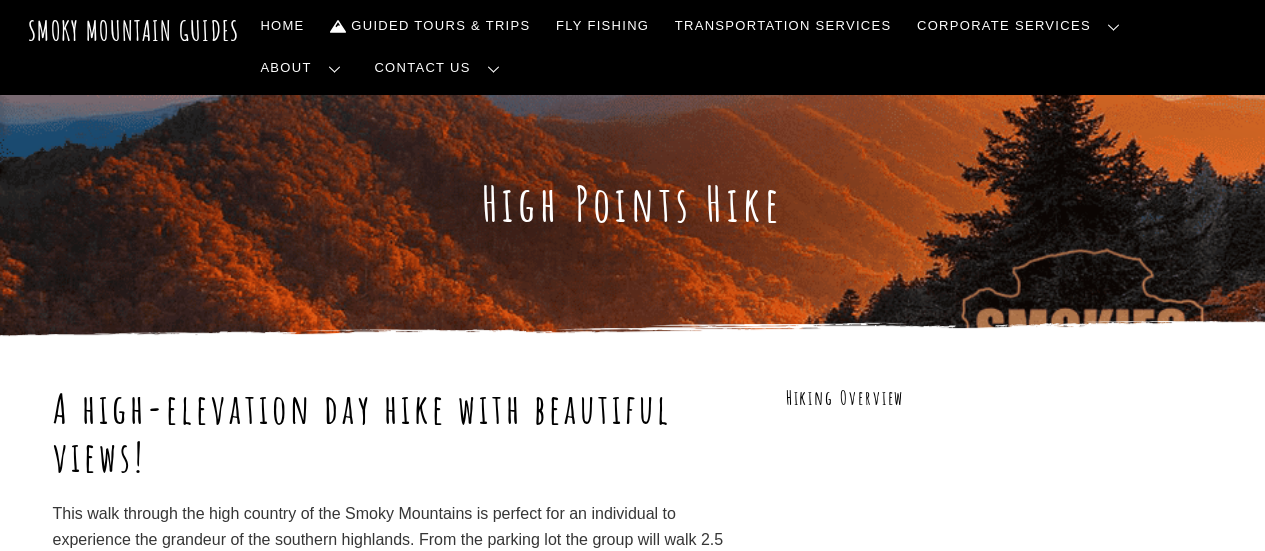 scroll, scrollTop: 0, scrollLeft: 0, axis: both 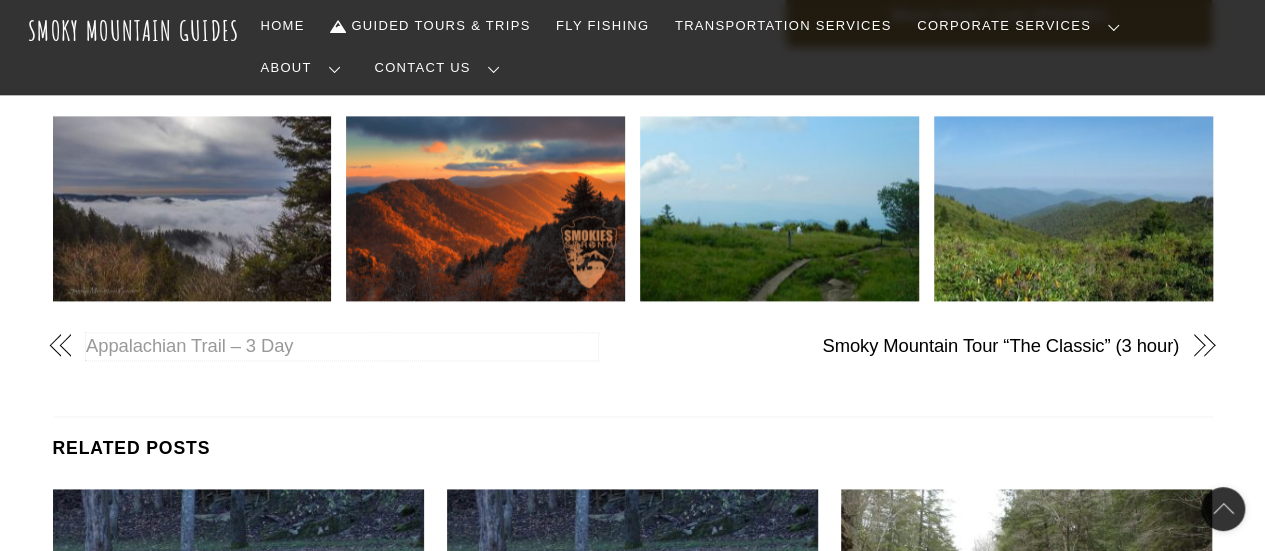 click on "Appalachian Trail – 3 Day" at bounding box center [342, 346] 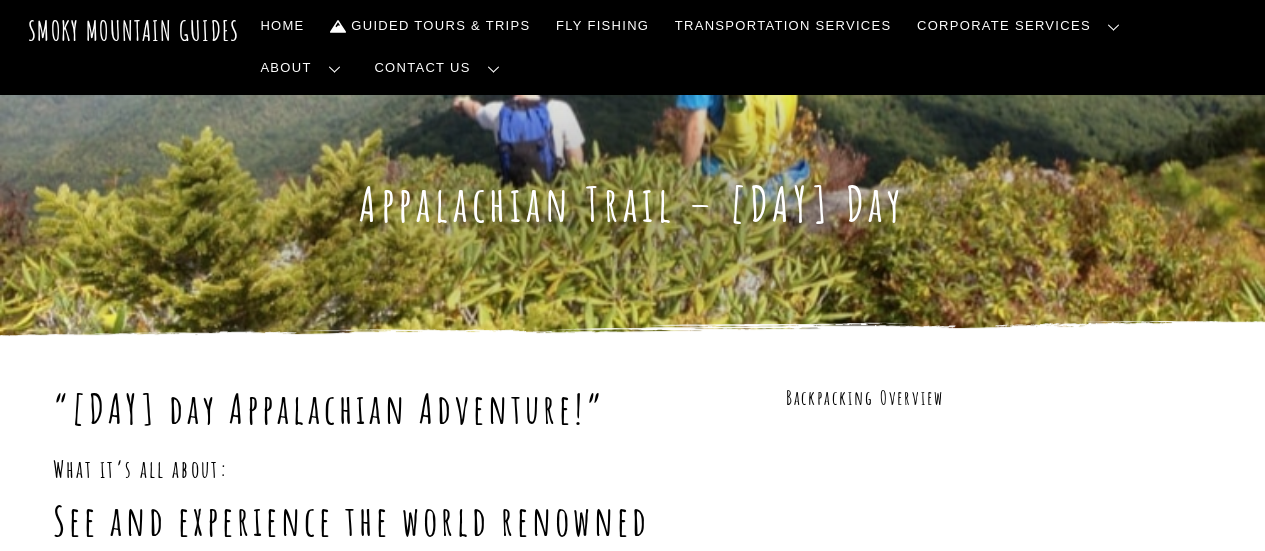 scroll, scrollTop: 0, scrollLeft: 0, axis: both 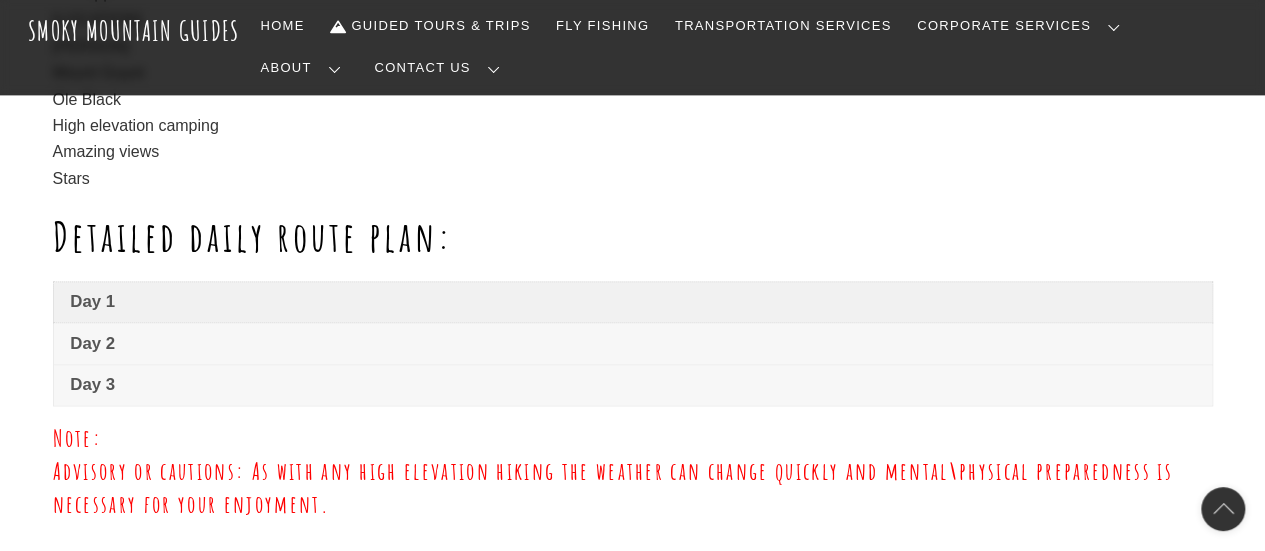 click on "Day 1" at bounding box center [632, 302] 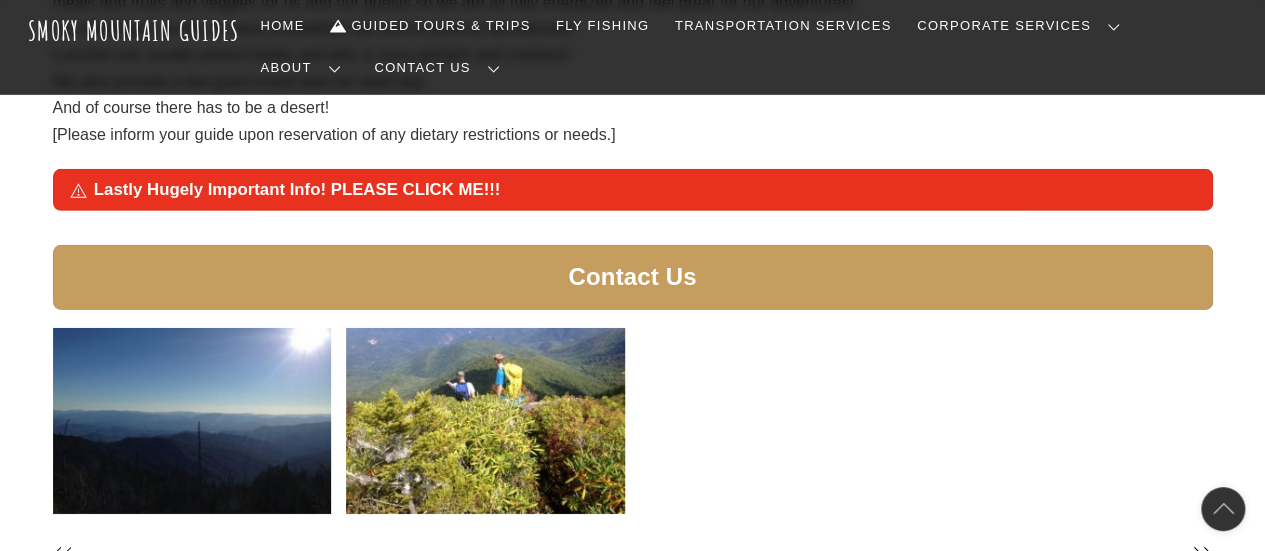 scroll, scrollTop: 3028, scrollLeft: 0, axis: vertical 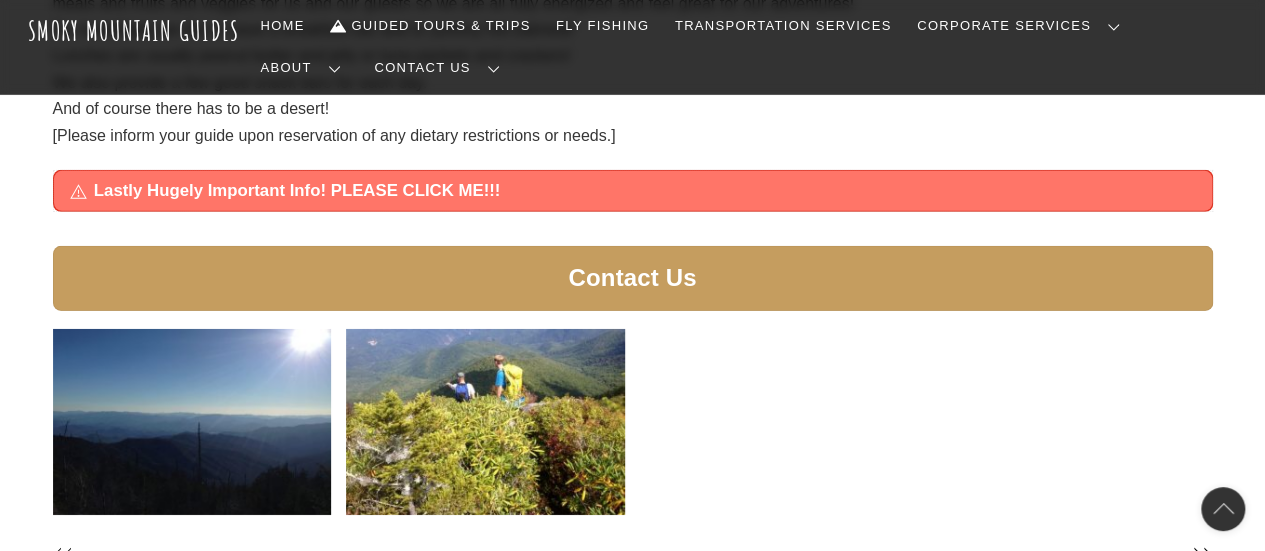 drag, startPoint x: 531, startPoint y: 352, endPoint x: 411, endPoint y: 187, distance: 204.02206 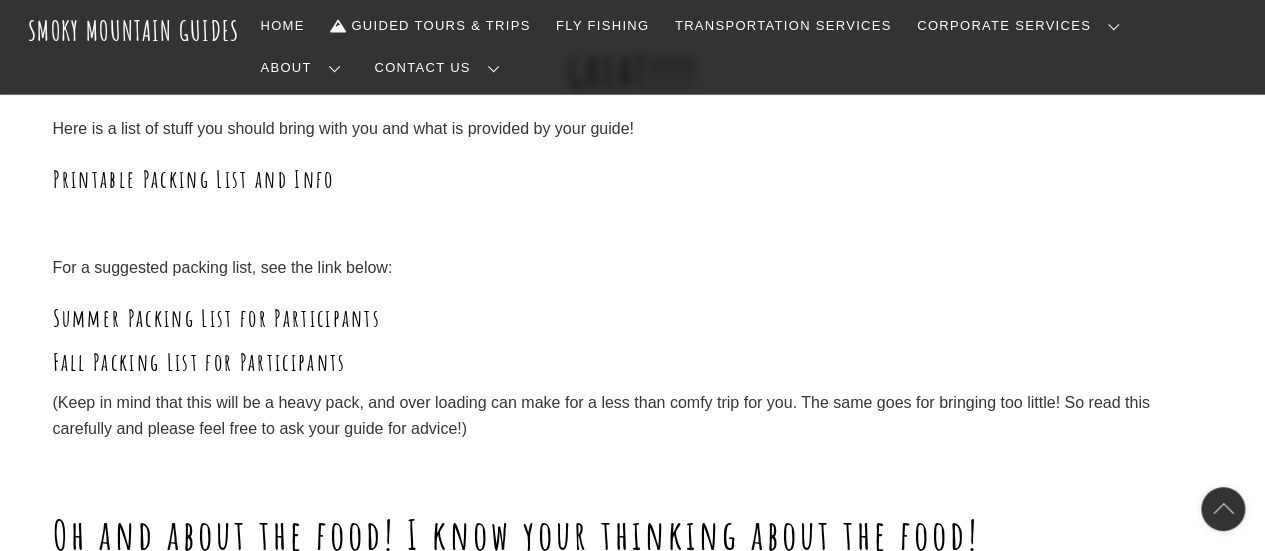 scroll, scrollTop: 2377, scrollLeft: 0, axis: vertical 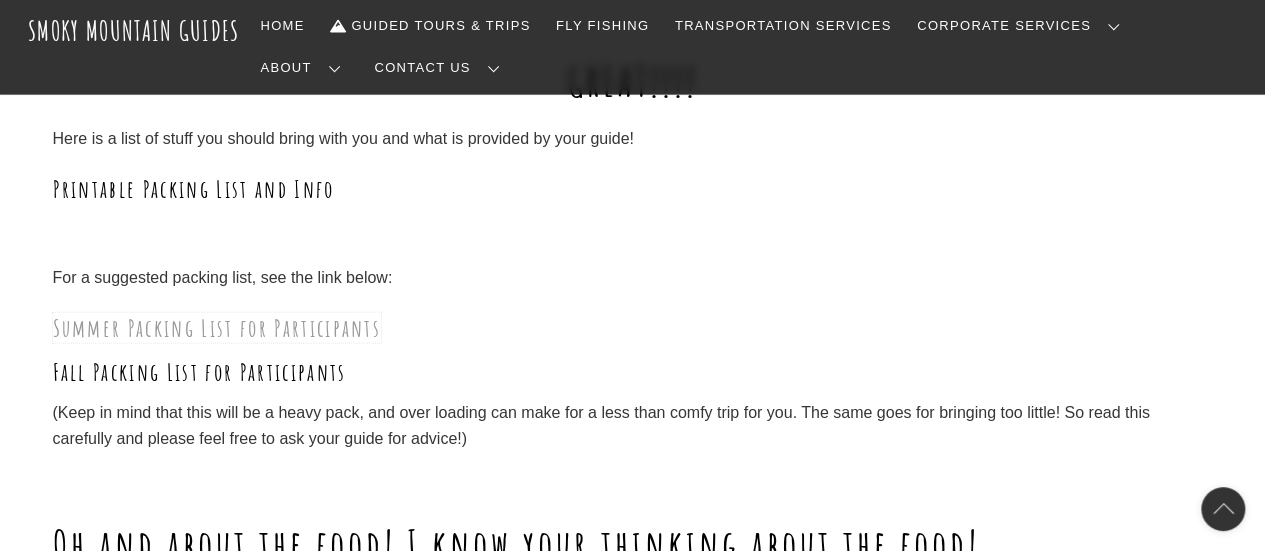 click on "Summer Packing List for Participants" at bounding box center (217, 328) 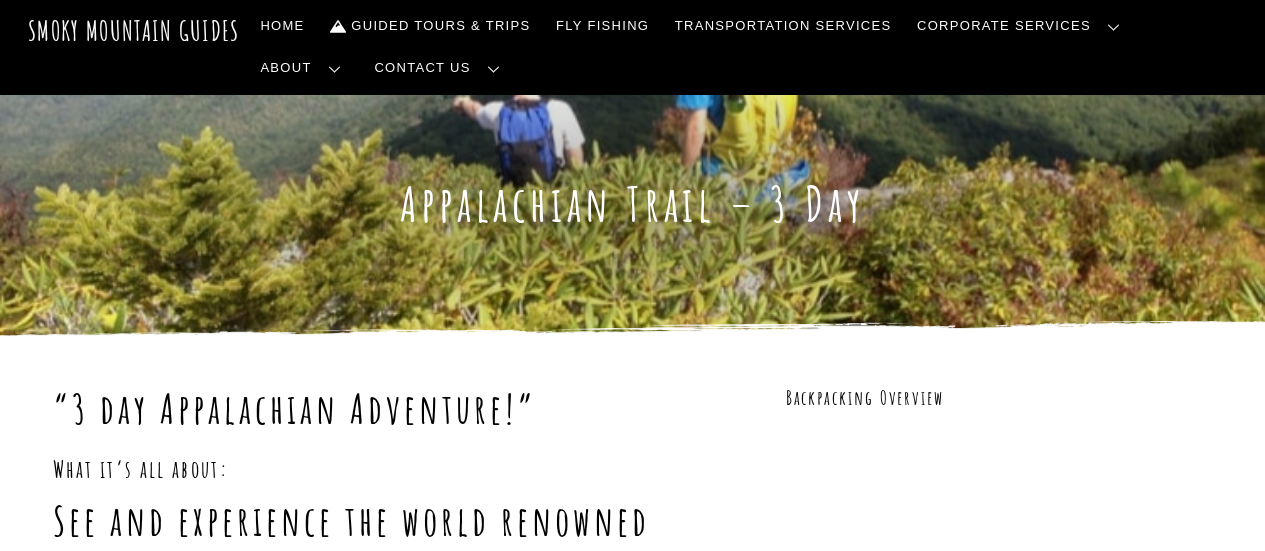 scroll, scrollTop: 2168, scrollLeft: 0, axis: vertical 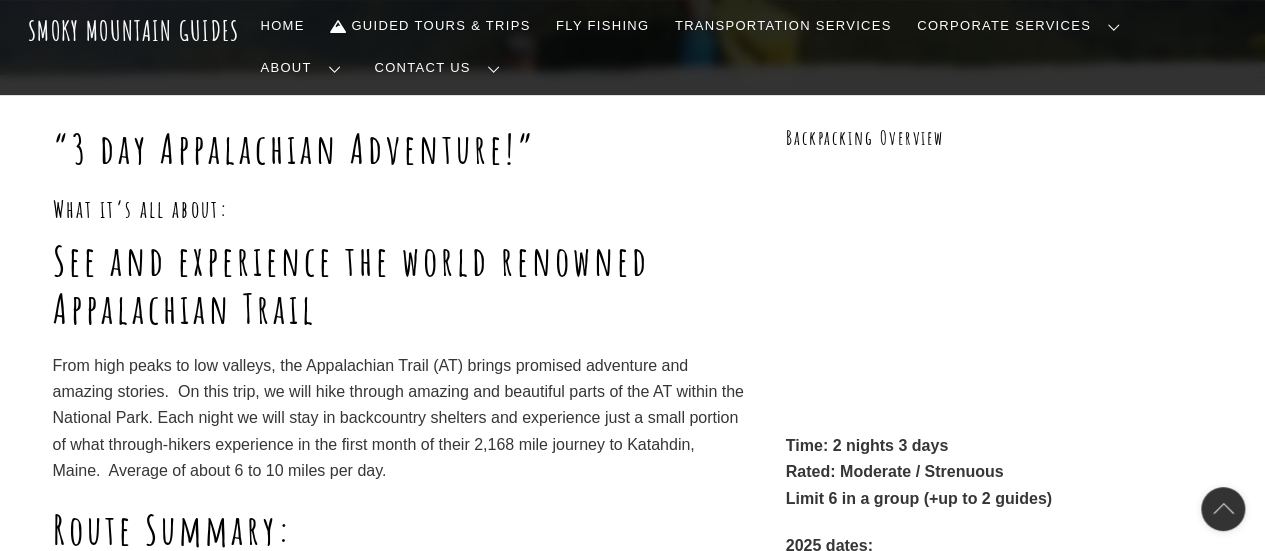 click on "What it’s all about:" at bounding box center (401, 209) 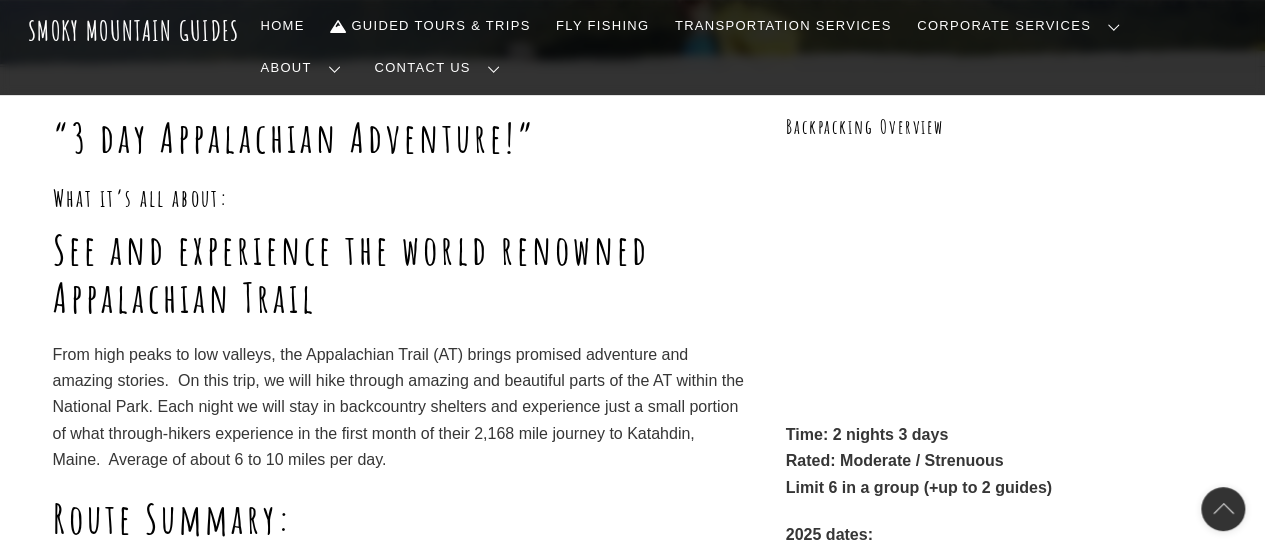 scroll, scrollTop: 0, scrollLeft: 0, axis: both 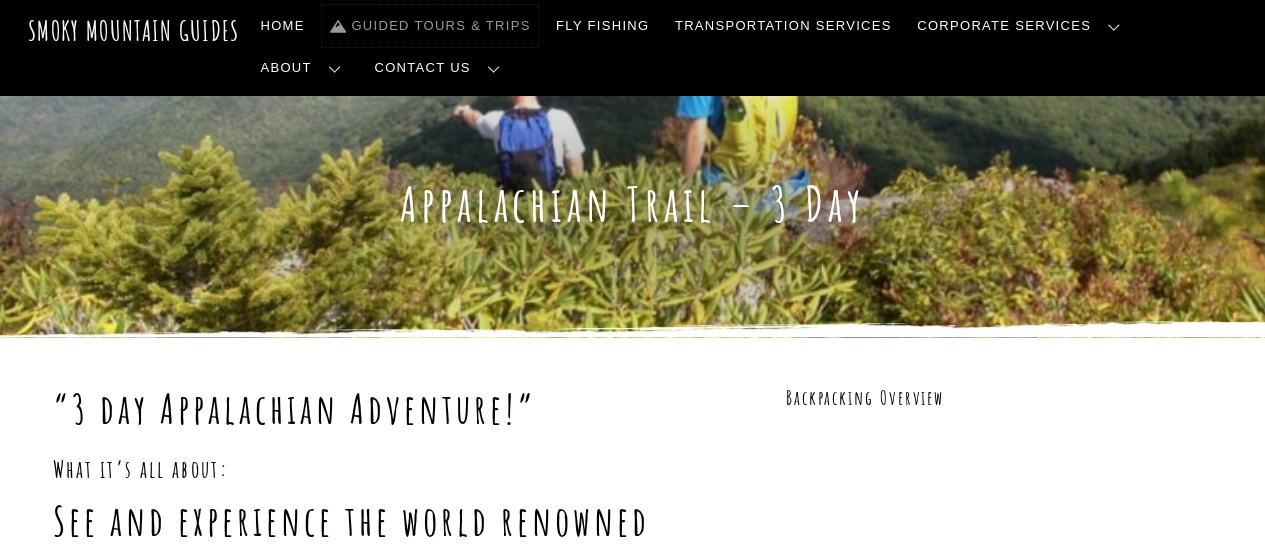 click on "Guided Tours & Trips" at bounding box center (430, 26) 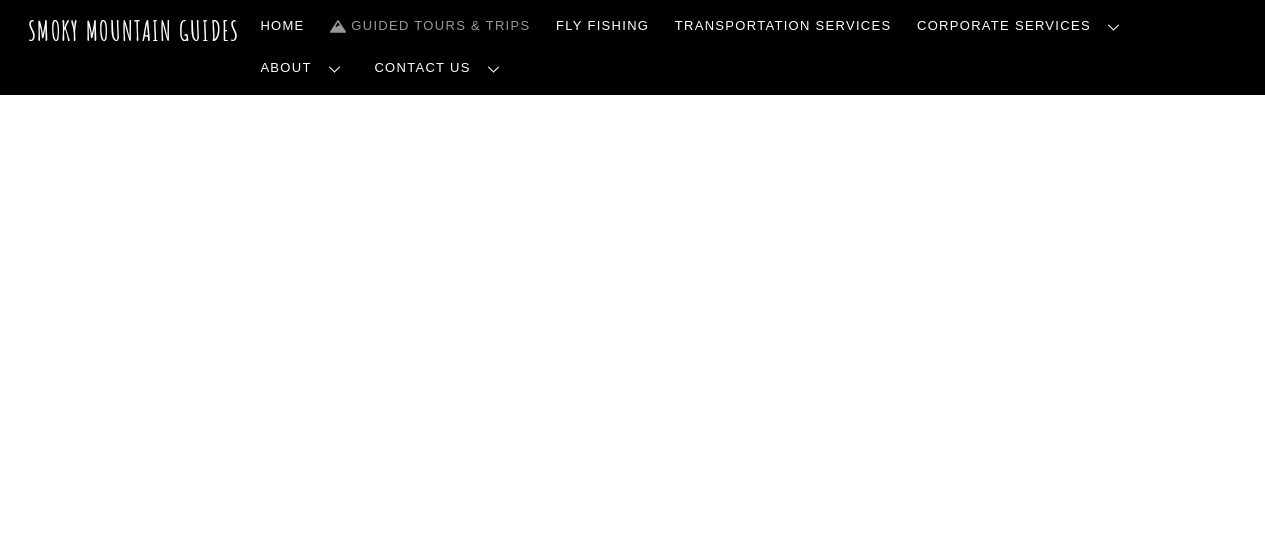 scroll, scrollTop: 0, scrollLeft: 0, axis: both 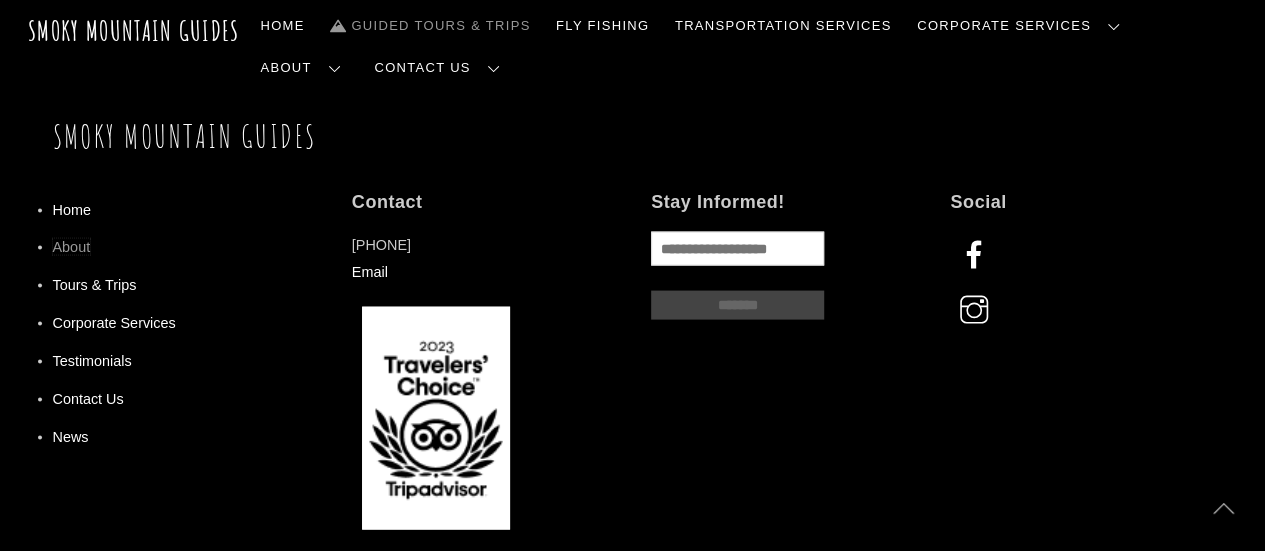 click on "About" at bounding box center (72, 247) 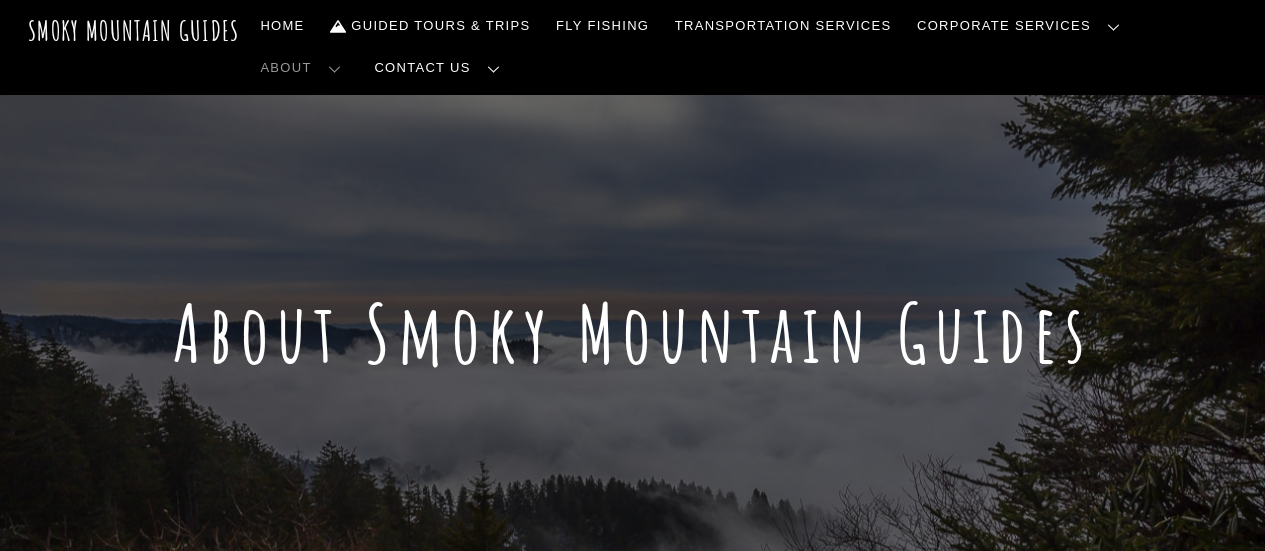 scroll, scrollTop: 0, scrollLeft: 0, axis: both 